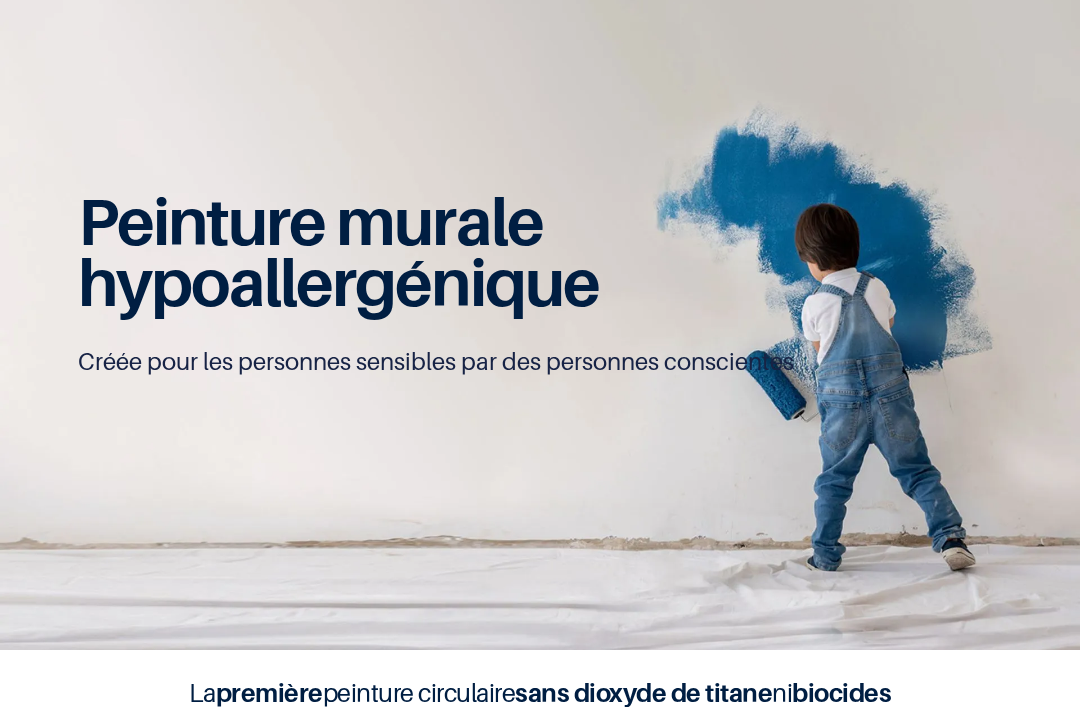 scroll, scrollTop: 0, scrollLeft: 0, axis: both 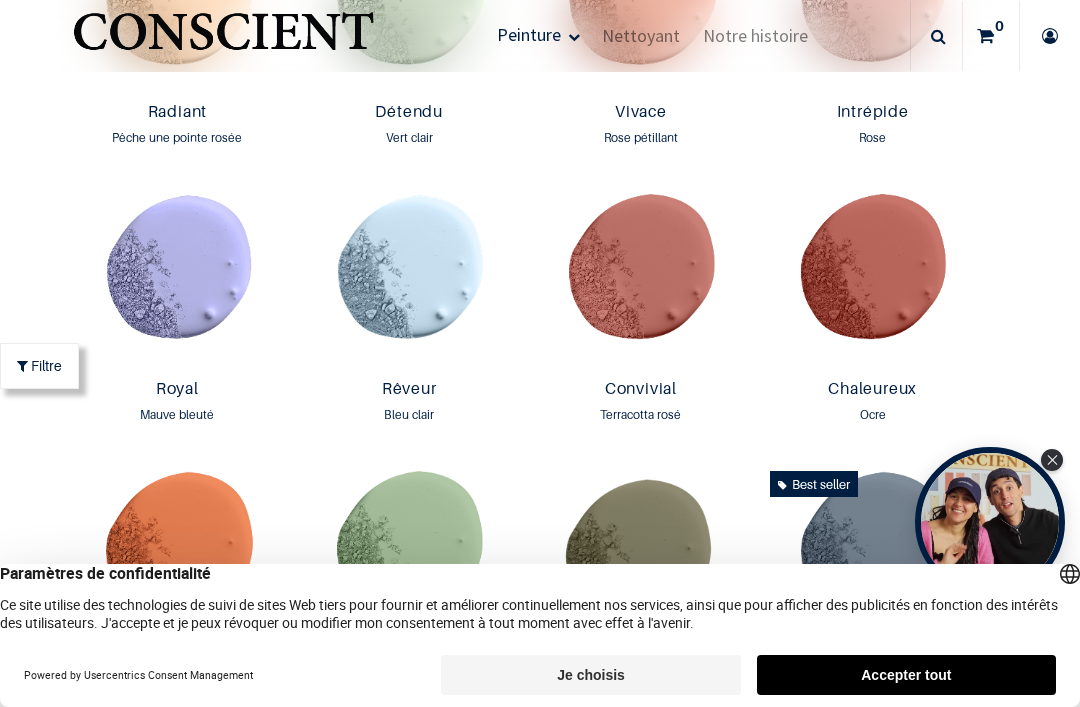 click on "Accepter tout" at bounding box center (906, 675) 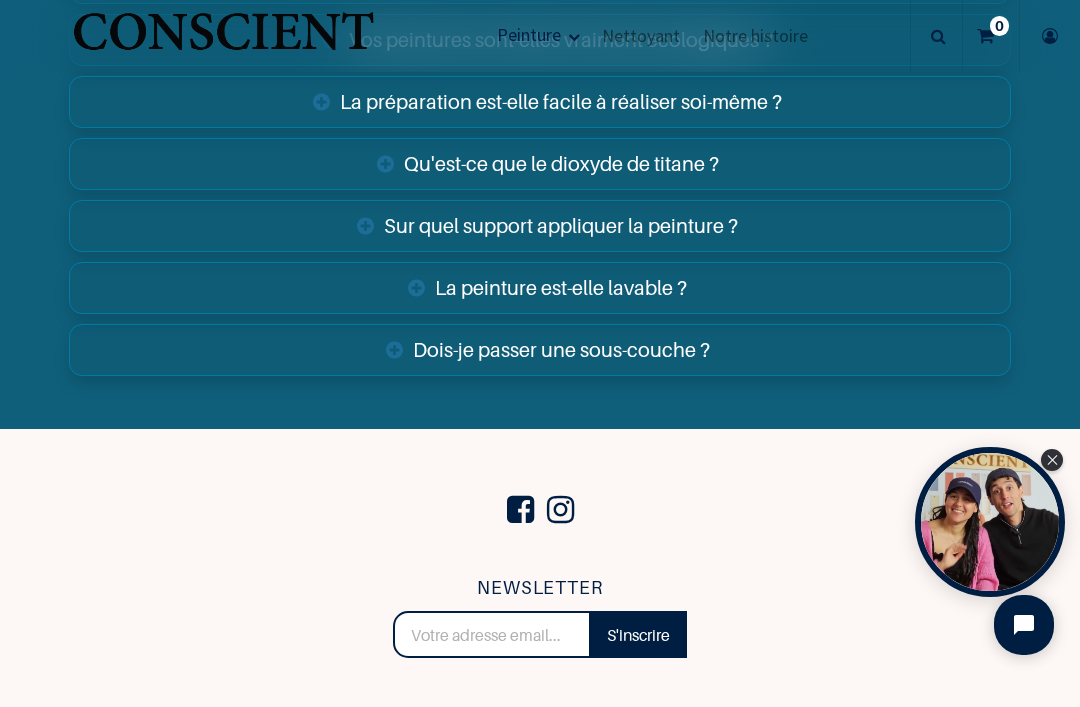scroll, scrollTop: 6575, scrollLeft: 0, axis: vertical 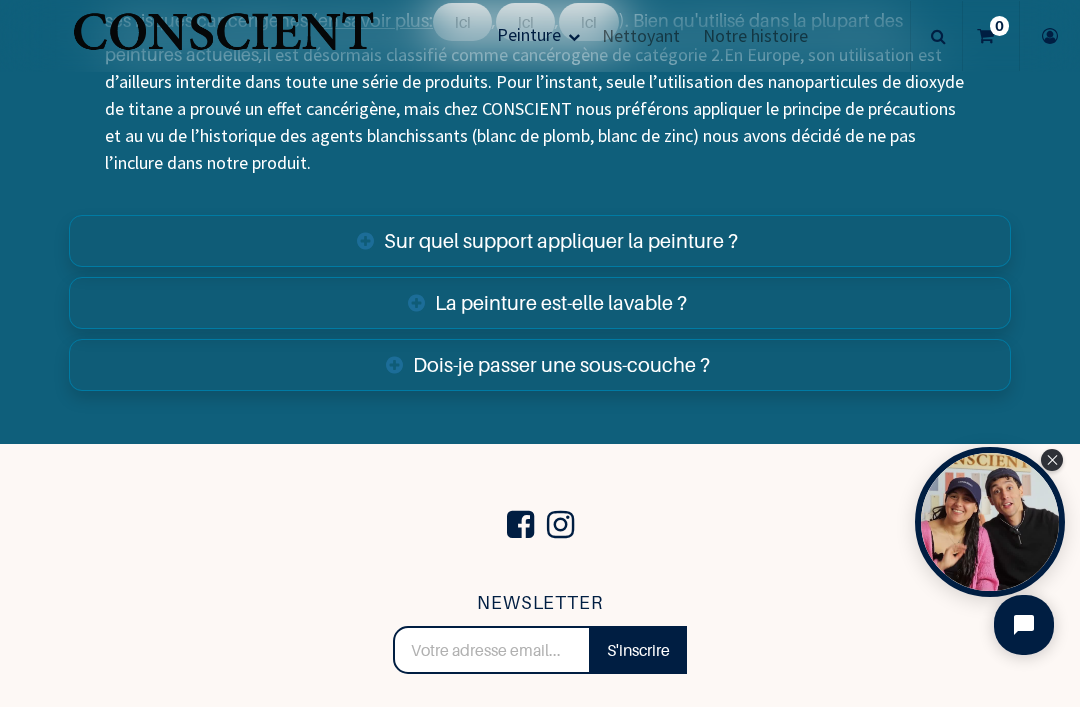 click on "Dois-je passer une sous-couche ?" at bounding box center (540, 365) 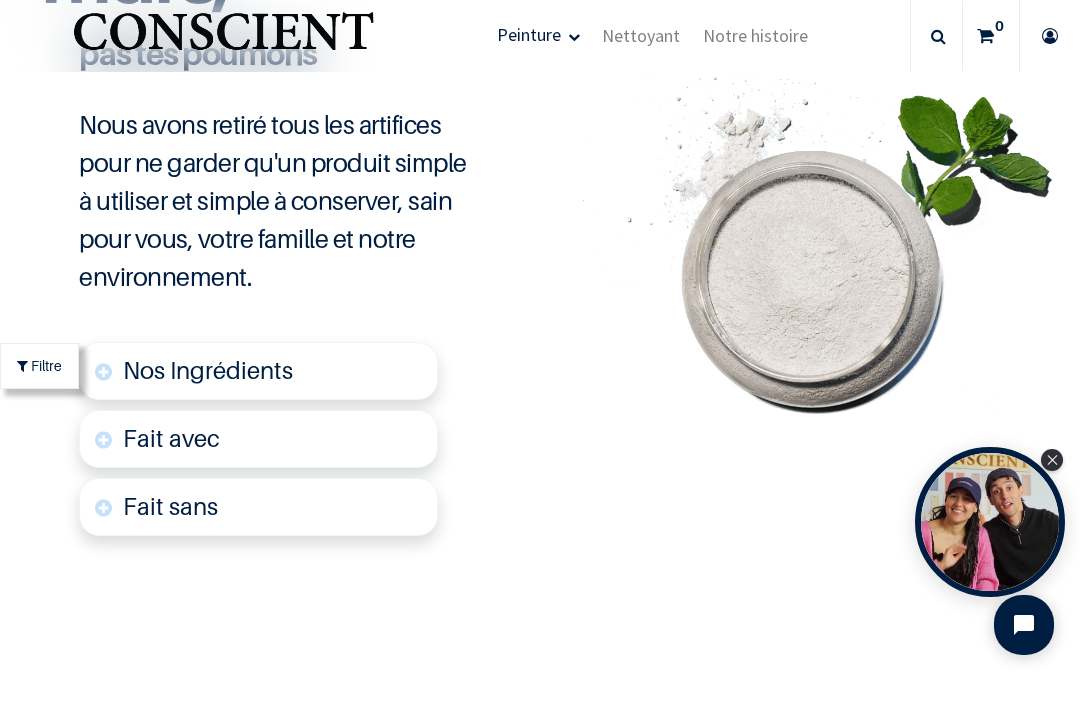 scroll, scrollTop: 4171, scrollLeft: 0, axis: vertical 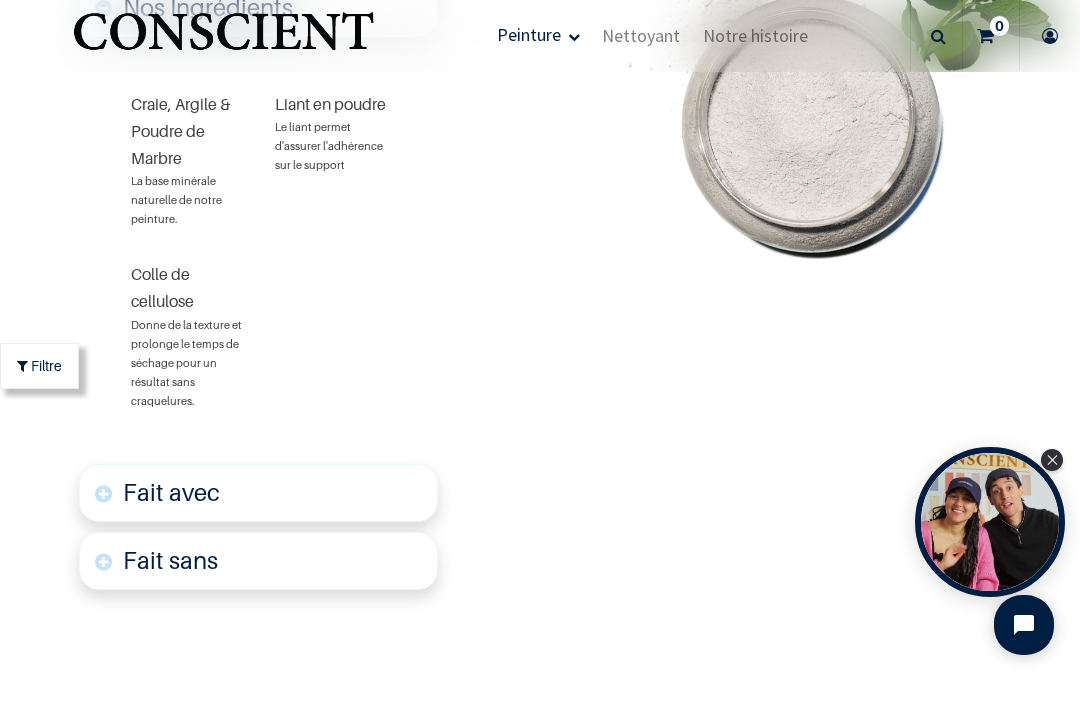 click on "Fait avec" at bounding box center (171, 492) 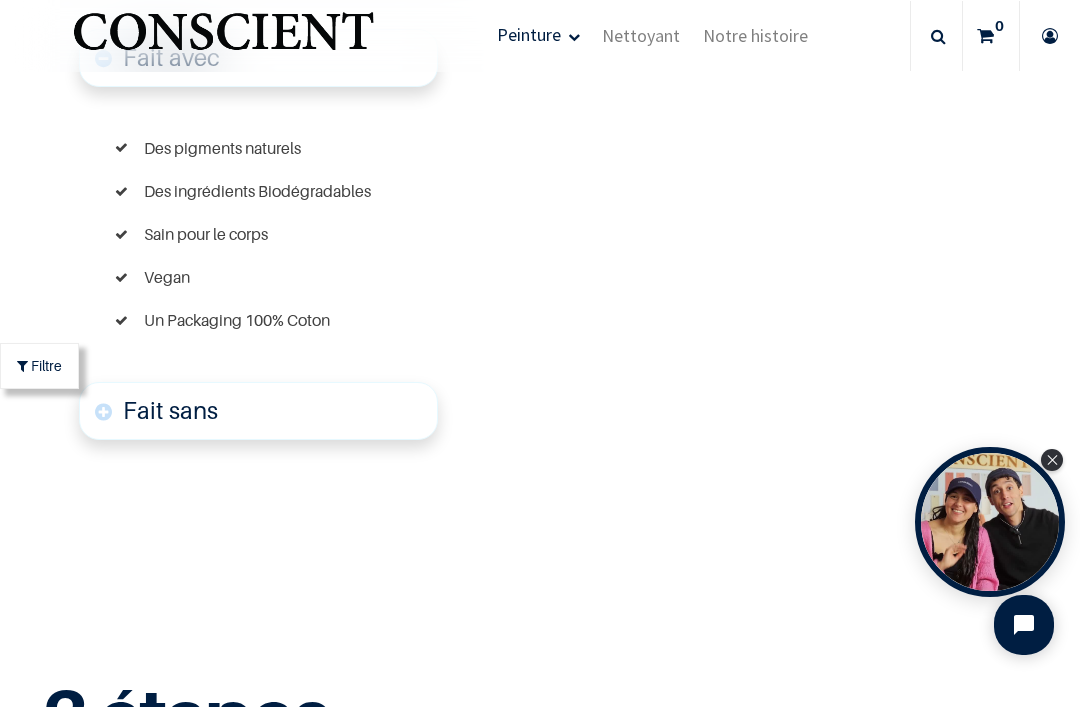 scroll, scrollTop: 4970, scrollLeft: 0, axis: vertical 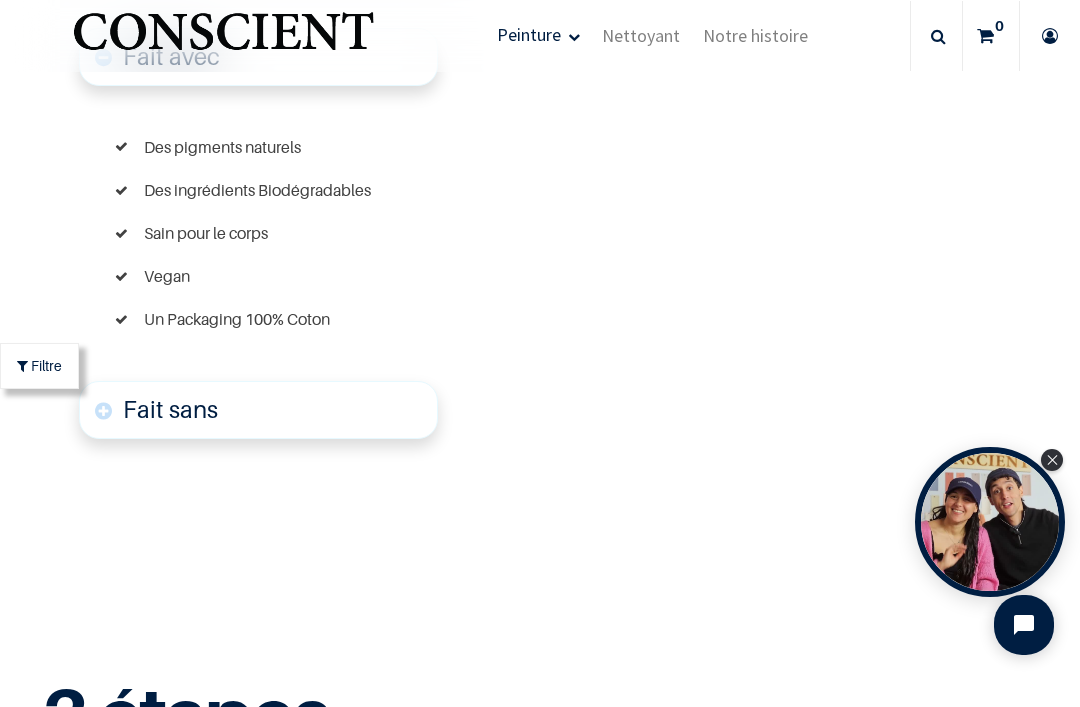 click on "Fait sans" at bounding box center (170, 409) 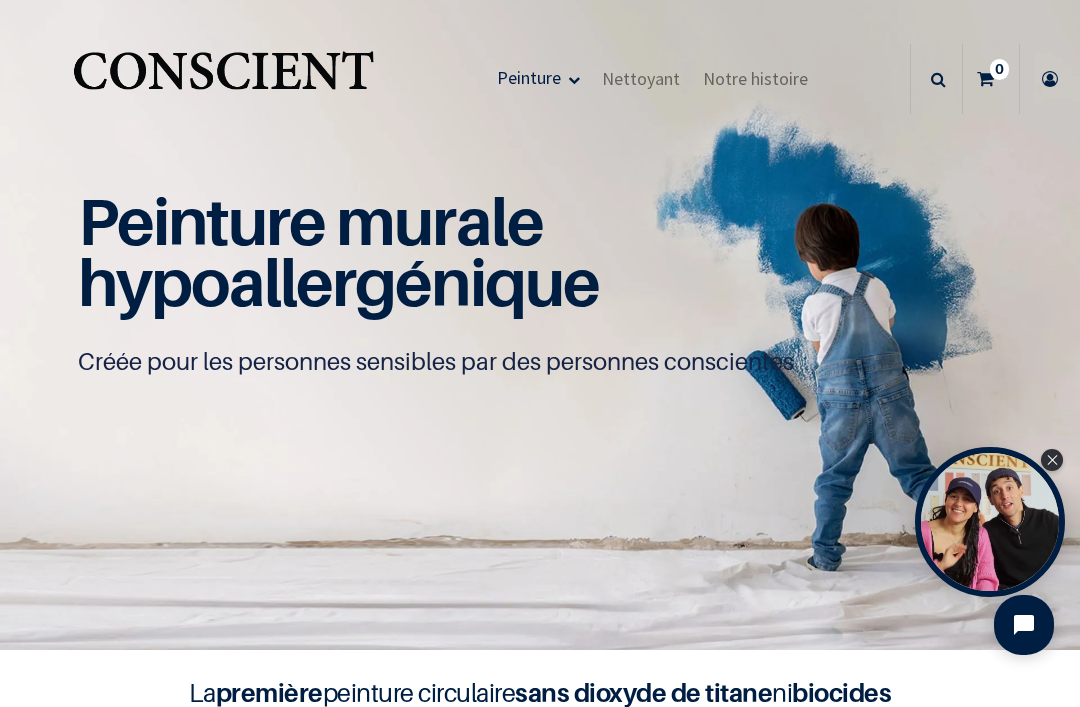 scroll, scrollTop: 0, scrollLeft: 0, axis: both 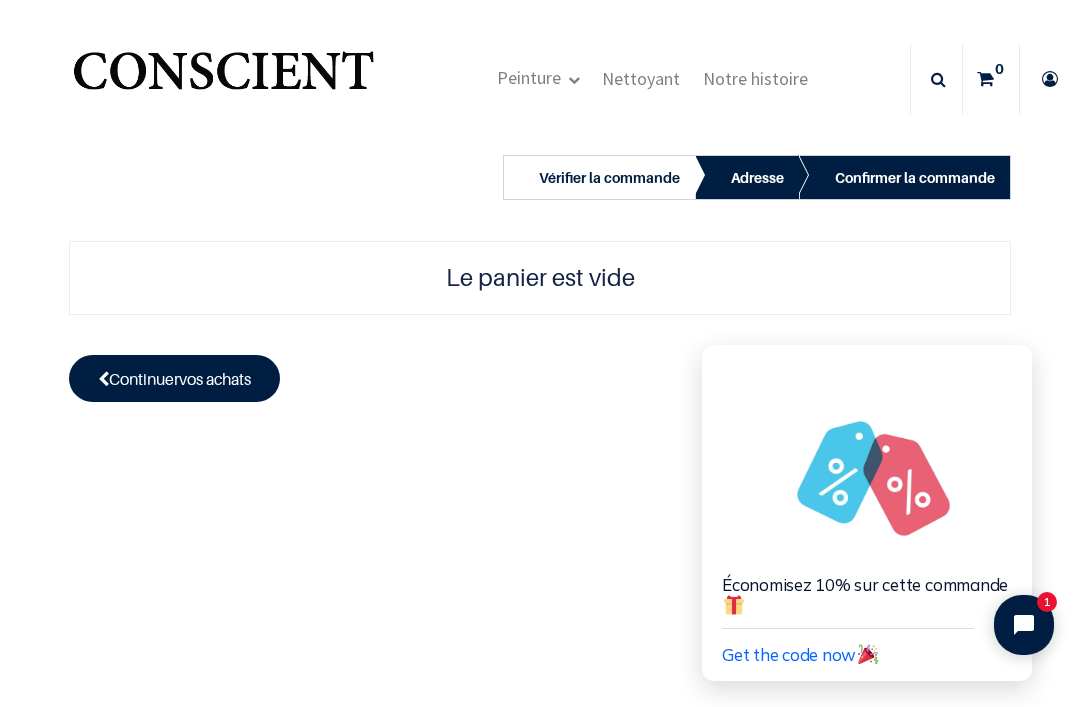 click on "Continuer  vos achats" at bounding box center (174, 378) 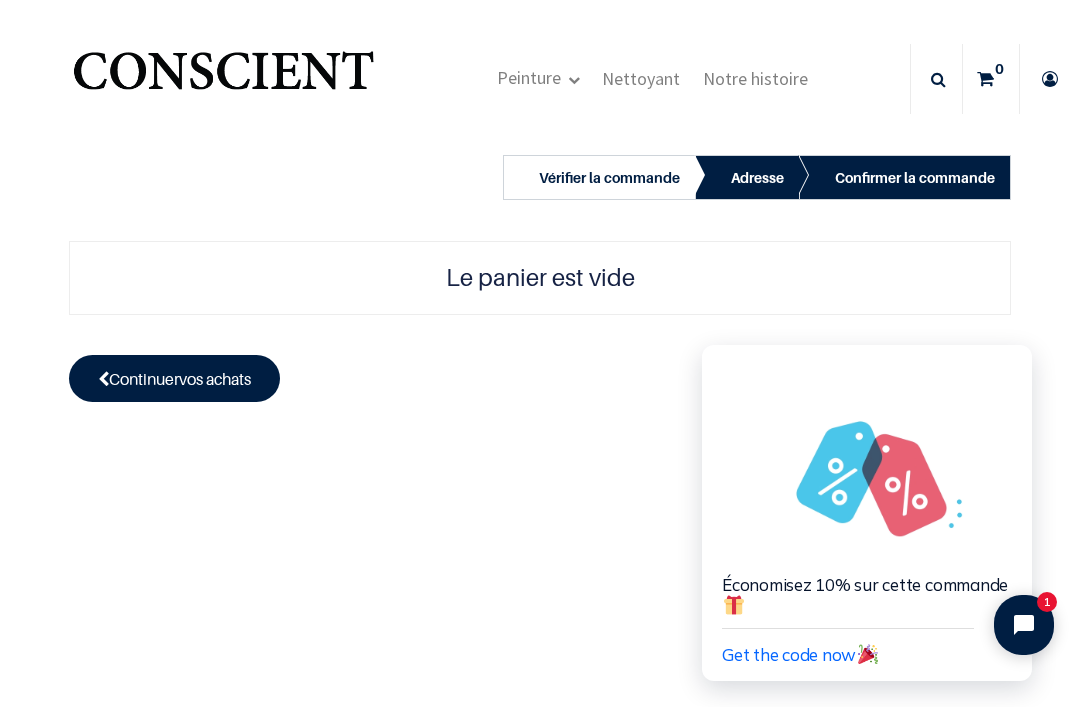 click on "Continuer  vos achats" at bounding box center [174, 378] 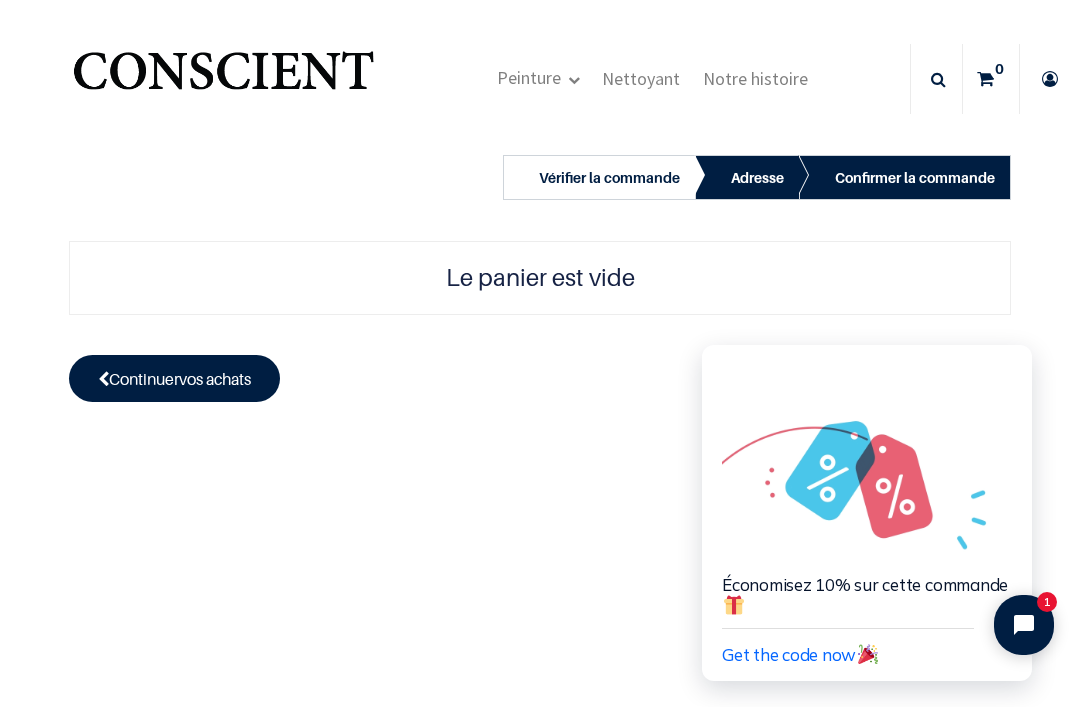 click on "Continuer  vos achats" at bounding box center [174, 378] 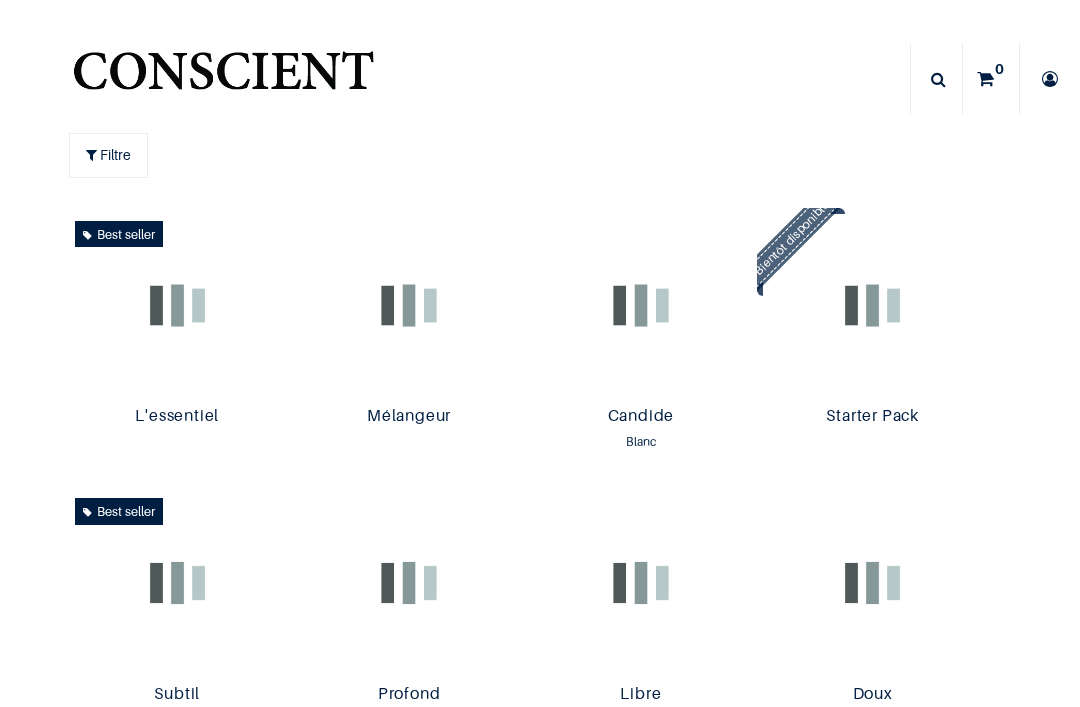 scroll, scrollTop: 0, scrollLeft: 0, axis: both 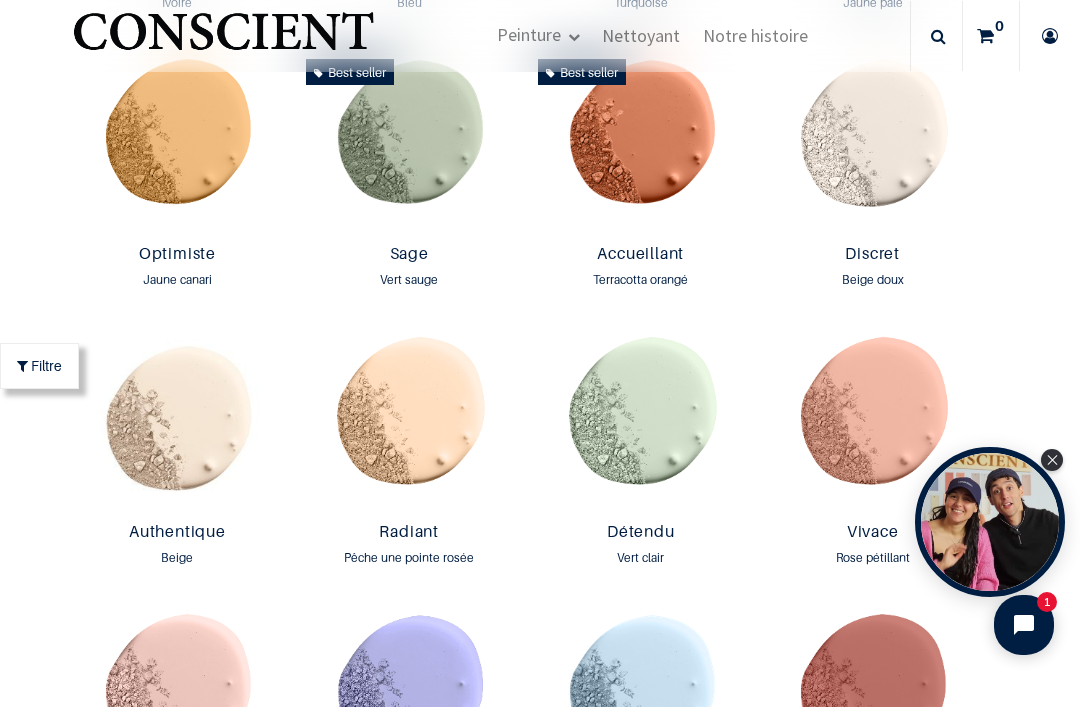 click at bounding box center [641, 144] 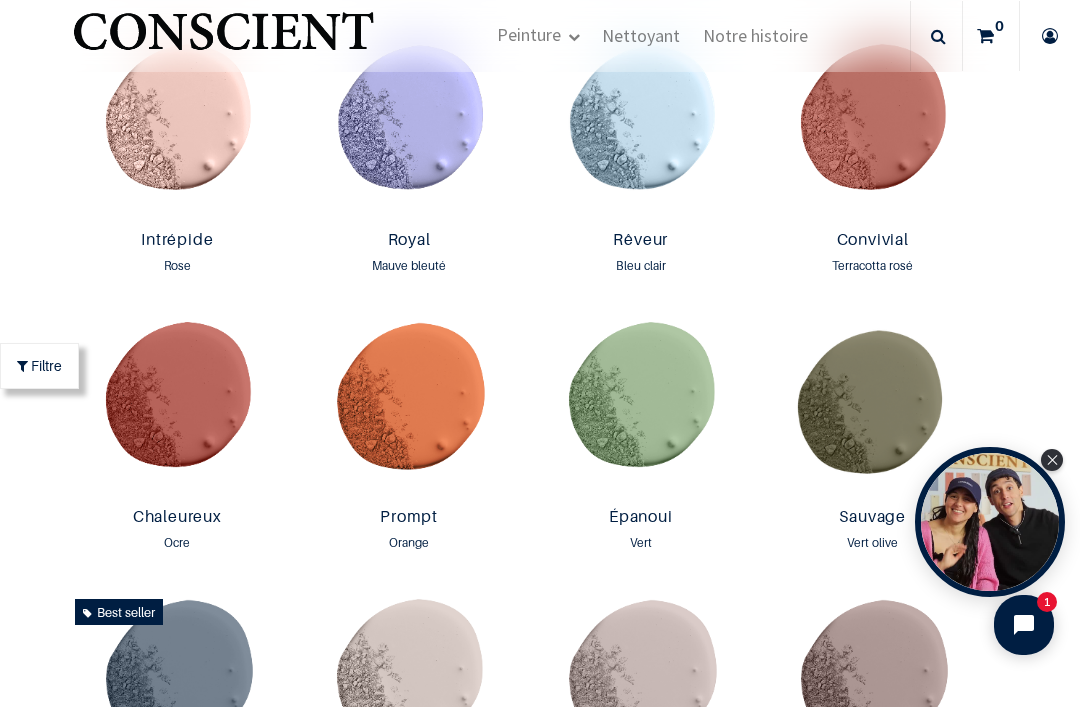 scroll, scrollTop: 1115, scrollLeft: 0, axis: vertical 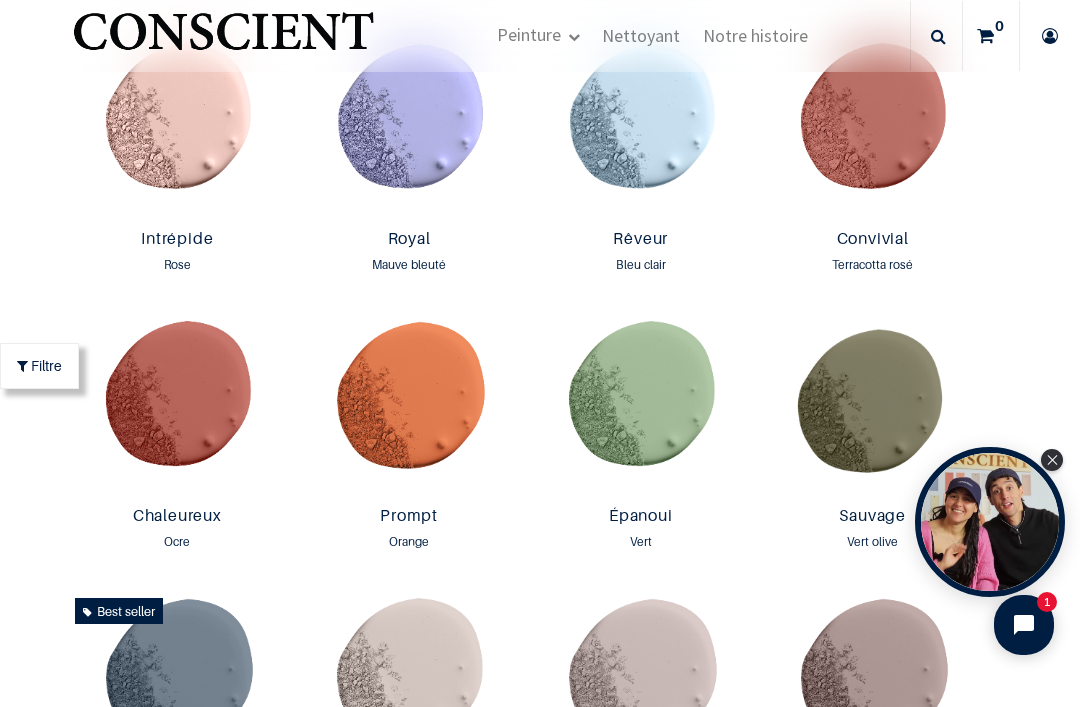 click at bounding box center [409, 406] 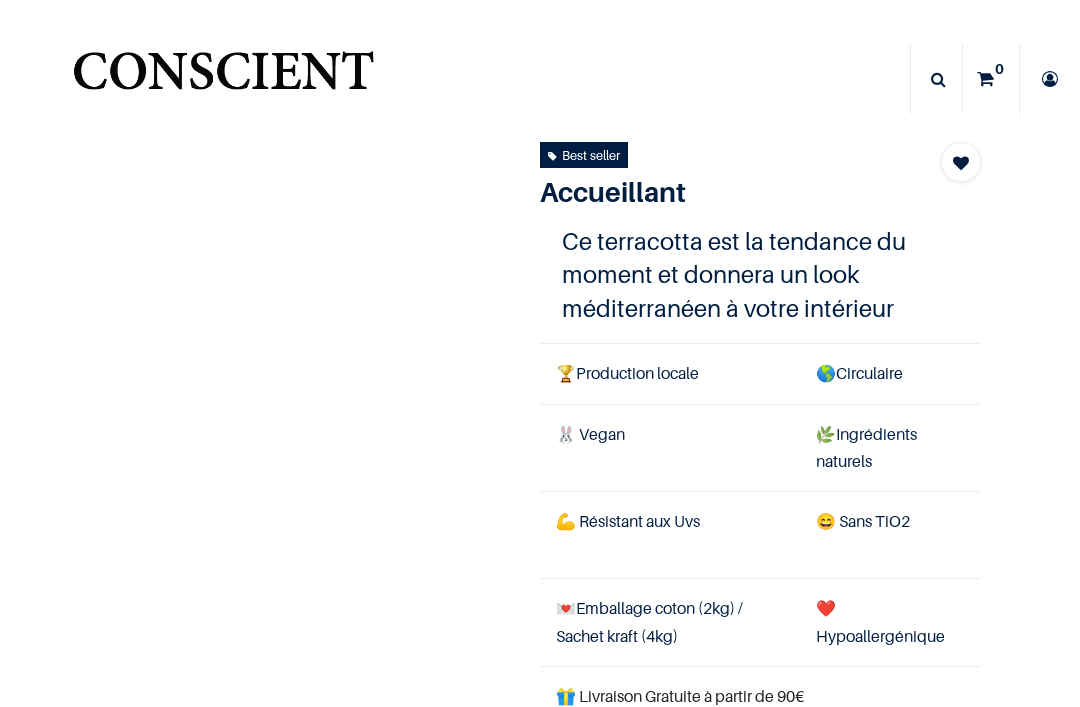 scroll, scrollTop: 0, scrollLeft: 0, axis: both 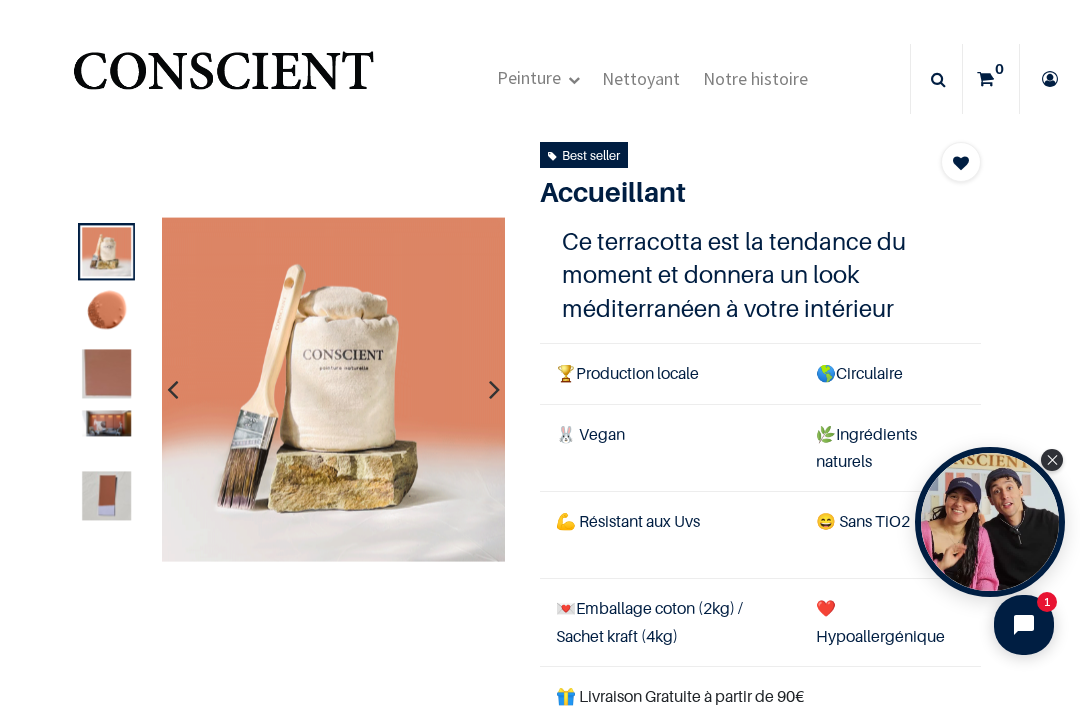 click at bounding box center [106, 373] 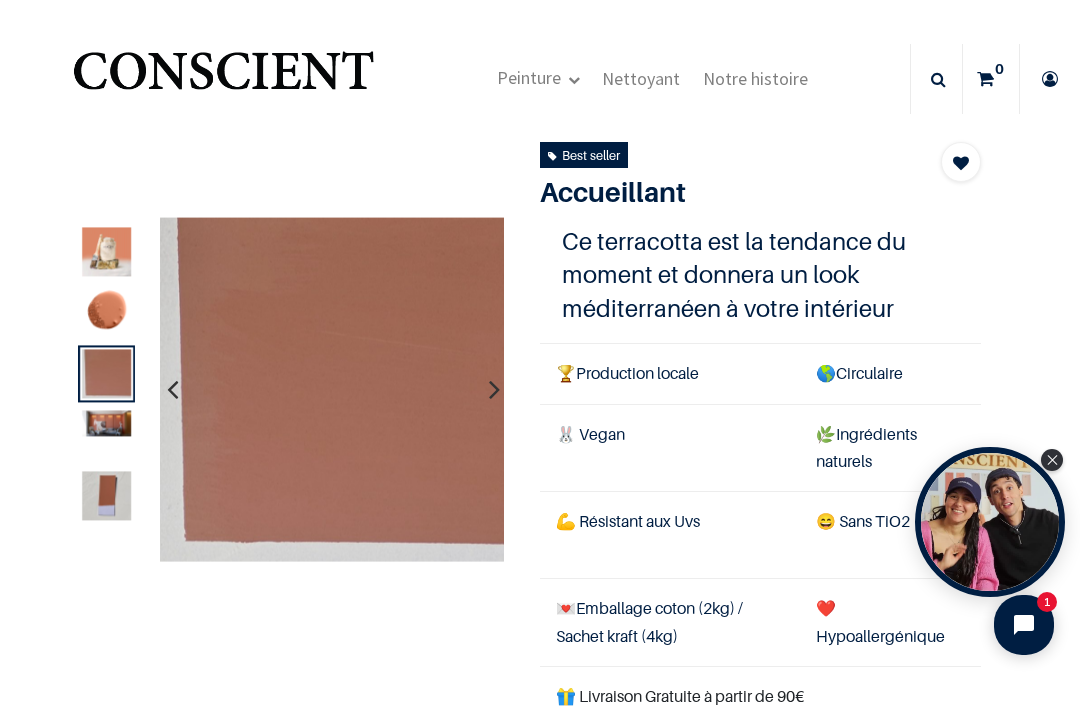 click at bounding box center [106, 423] 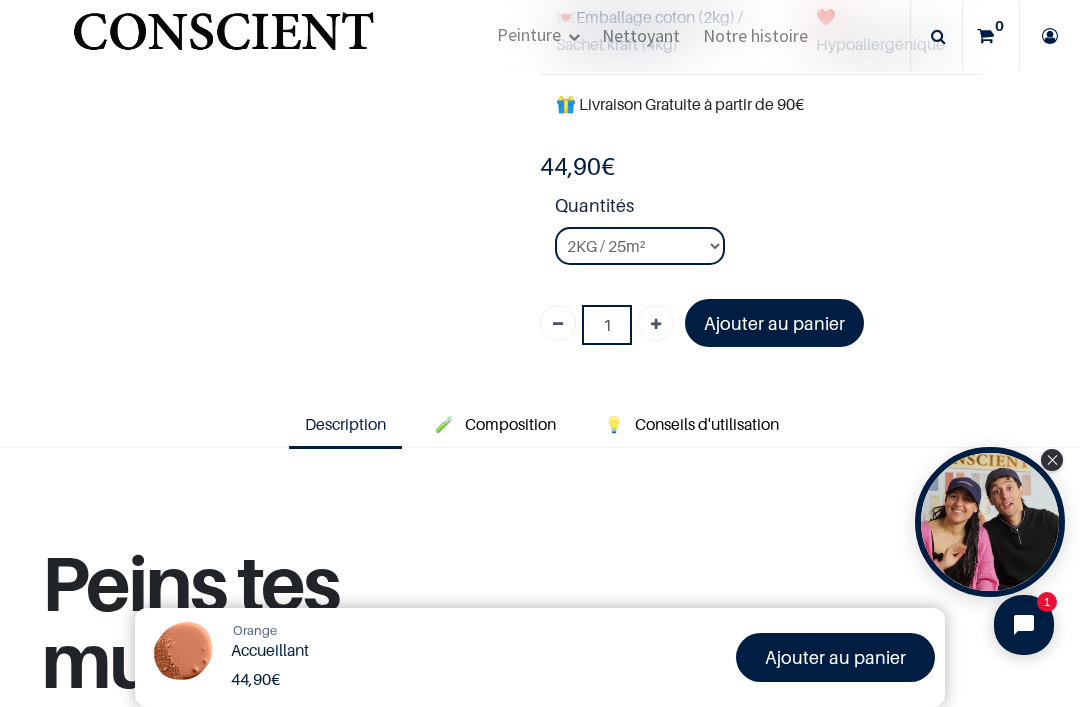 scroll, scrollTop: 472, scrollLeft: 0, axis: vertical 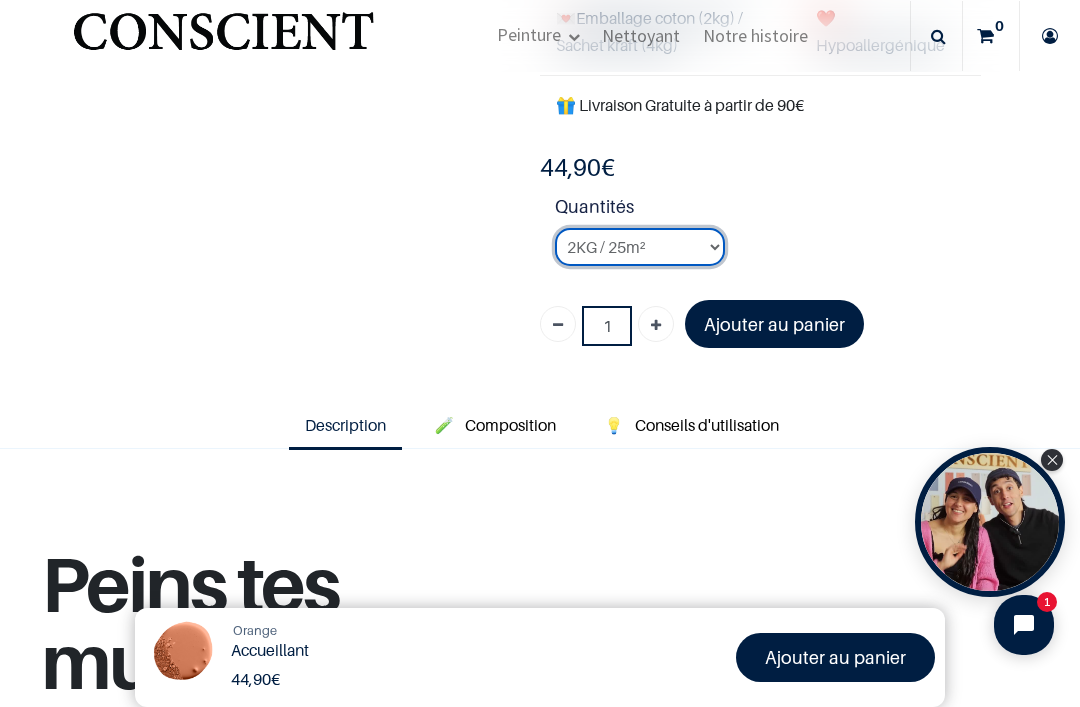 click on "2KG / 25m²
4KG / 50m²
8KG / 100m²
Testeur" at bounding box center [640, 247] 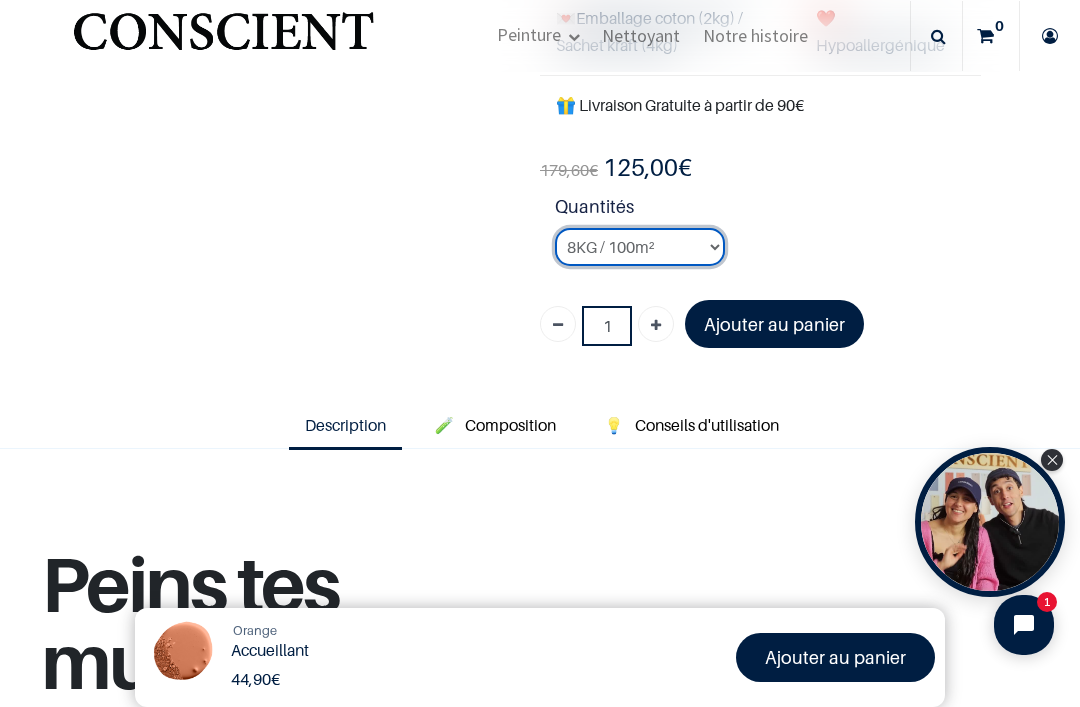 click on "2KG / 25m²
4KG / 50m²
8KG / 100m²
Testeur" at bounding box center (640, 247) 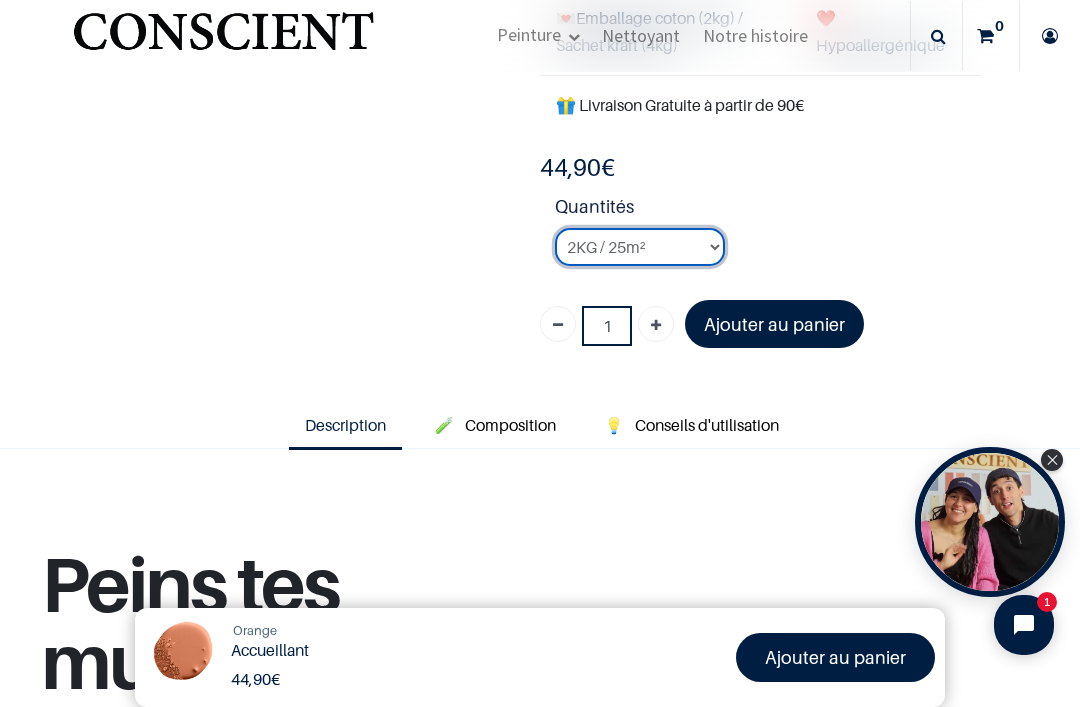 click on "2KG / 25m²
4KG / 50m²
8KG / 100m²
Testeur" at bounding box center [640, 247] 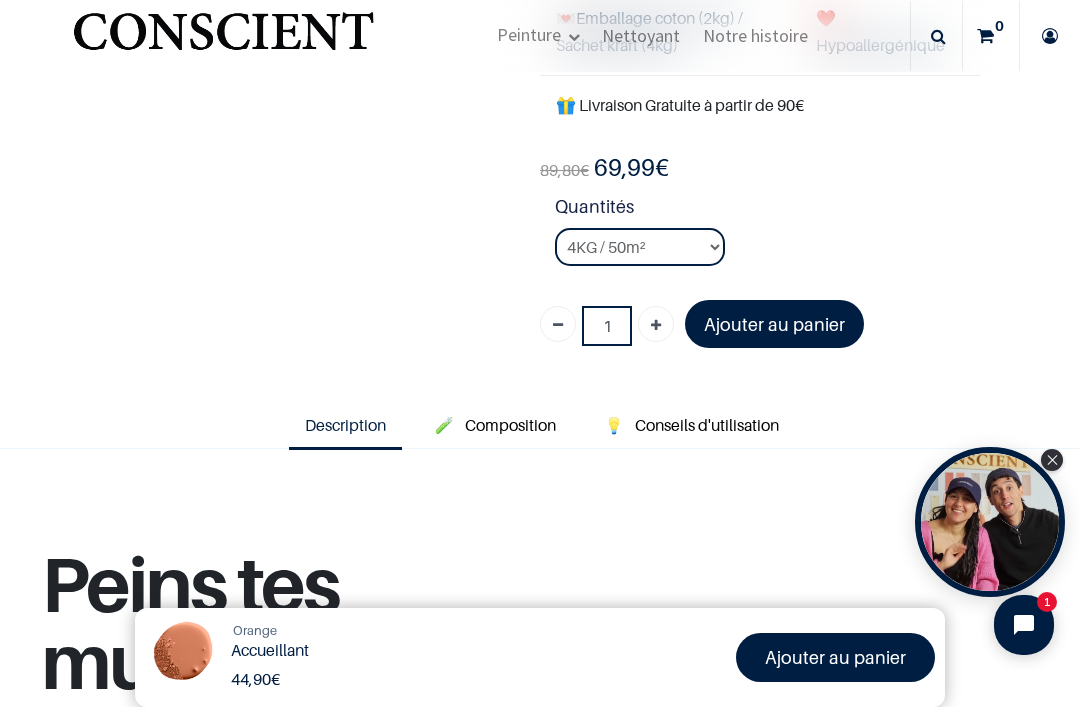 click on "Ajouter au panier" at bounding box center [774, 324] 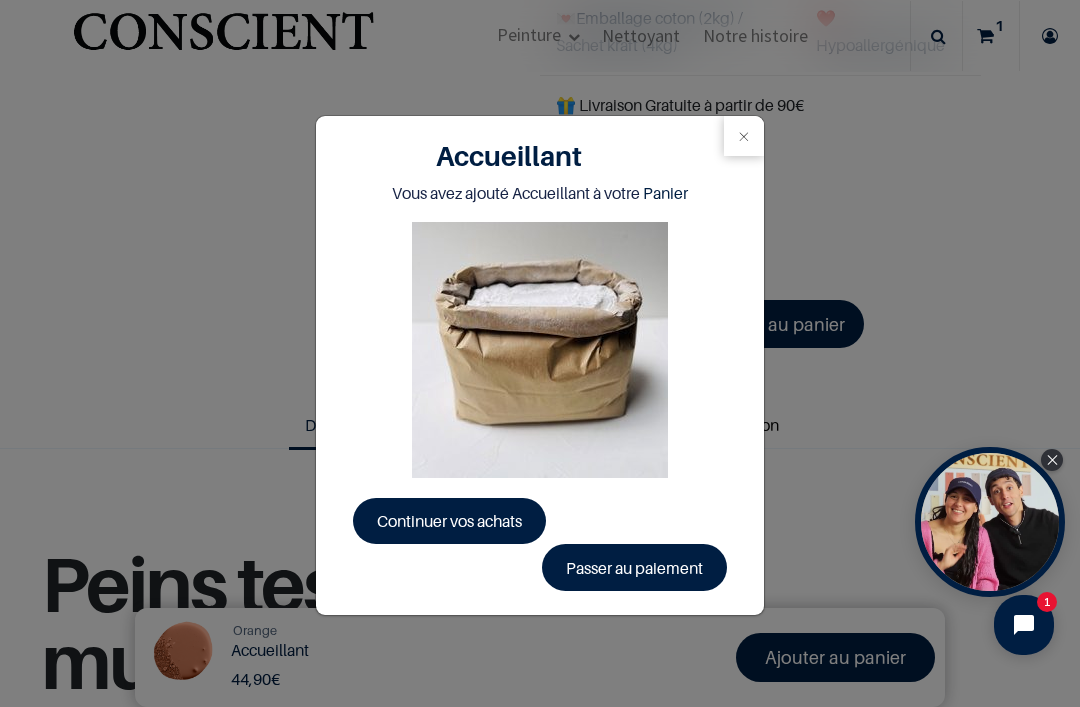 click at bounding box center (540, 350) 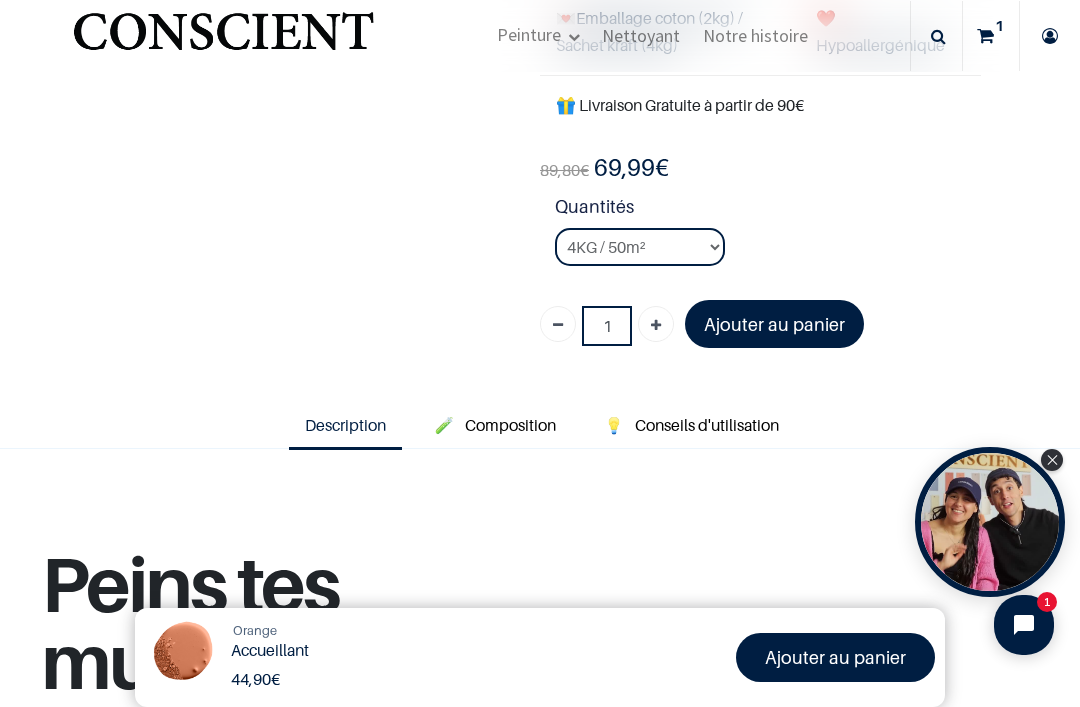click on "Quantités
2KG / 25m²
4KG / 50m²
8KG / 100m²
Testeur" at bounding box center (768, 237) 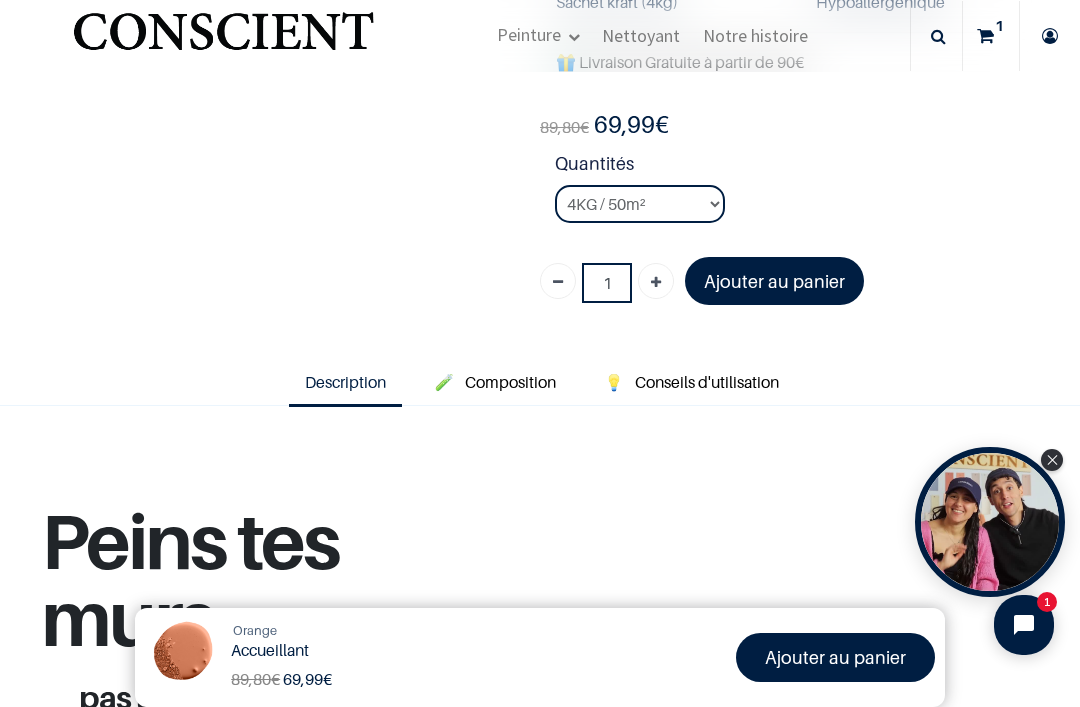 scroll, scrollTop: 511, scrollLeft: 0, axis: vertical 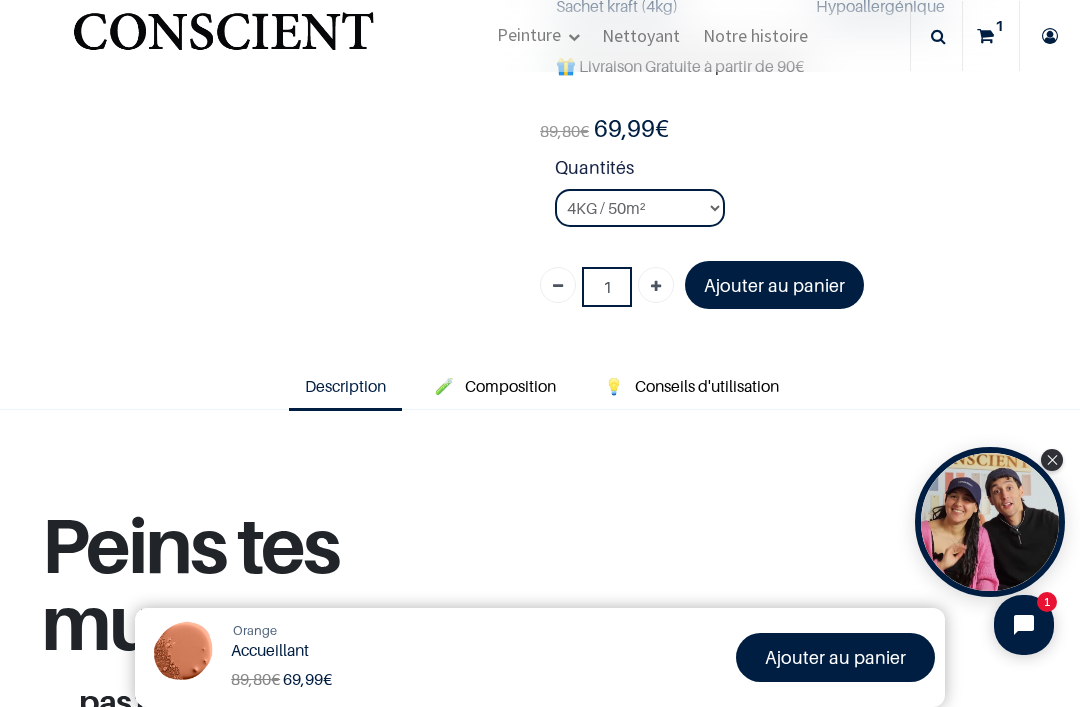 select on "93" 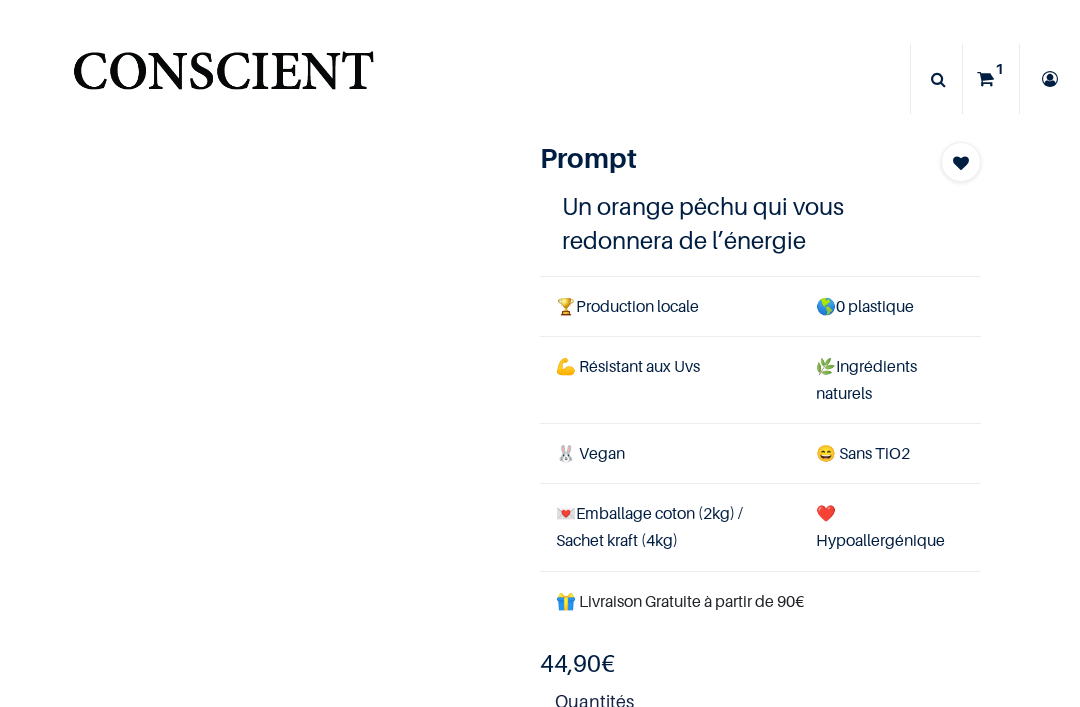 scroll, scrollTop: 0, scrollLeft: 0, axis: both 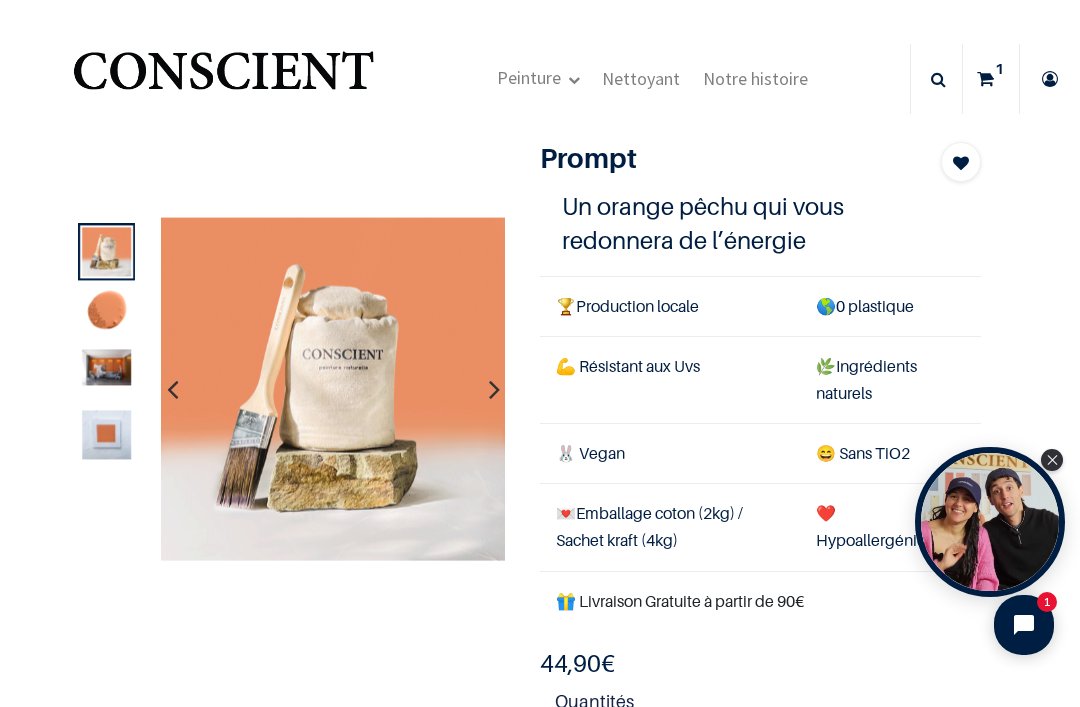 click at bounding box center [106, 367] 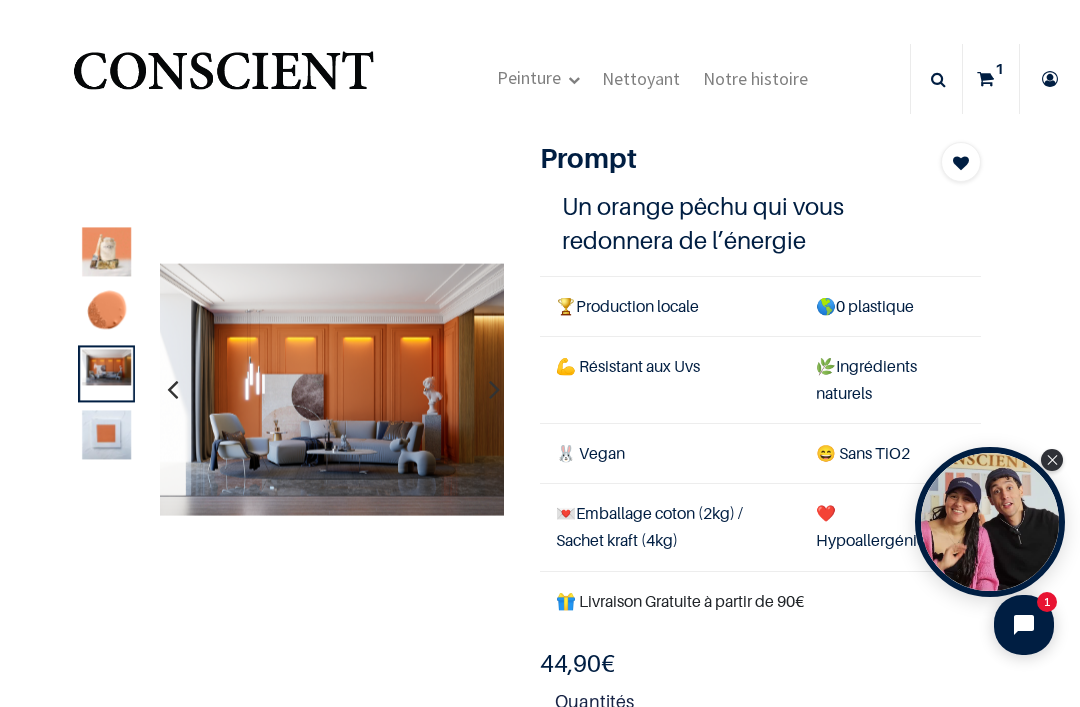 click at bounding box center (106, 434) 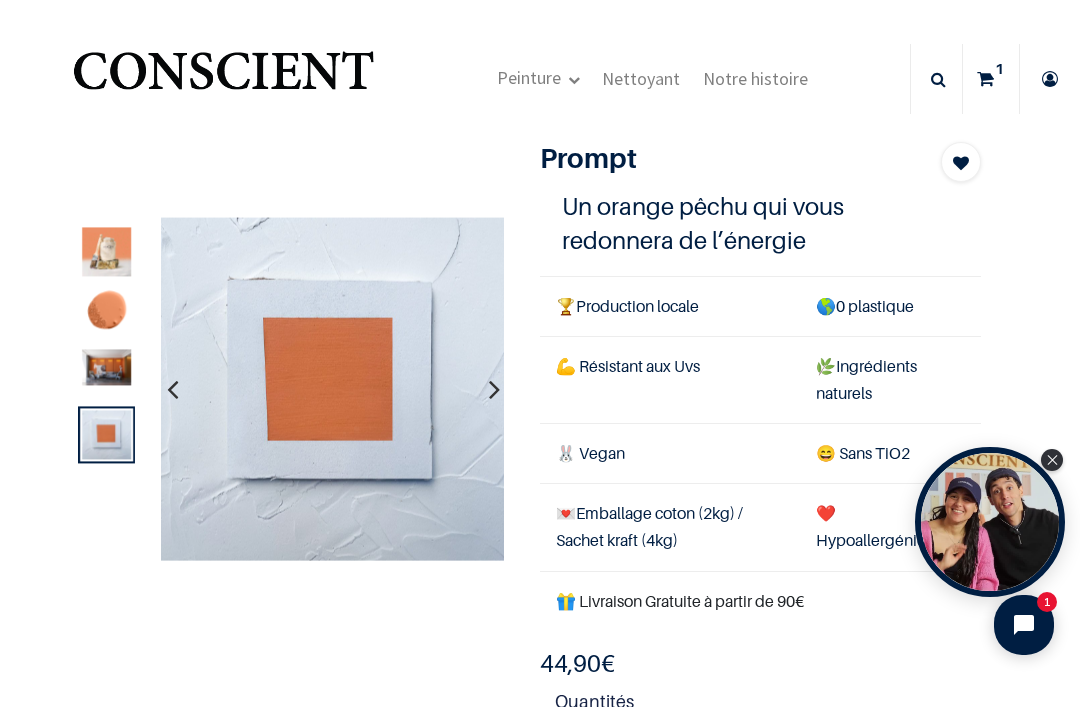 click at bounding box center [494, 389] 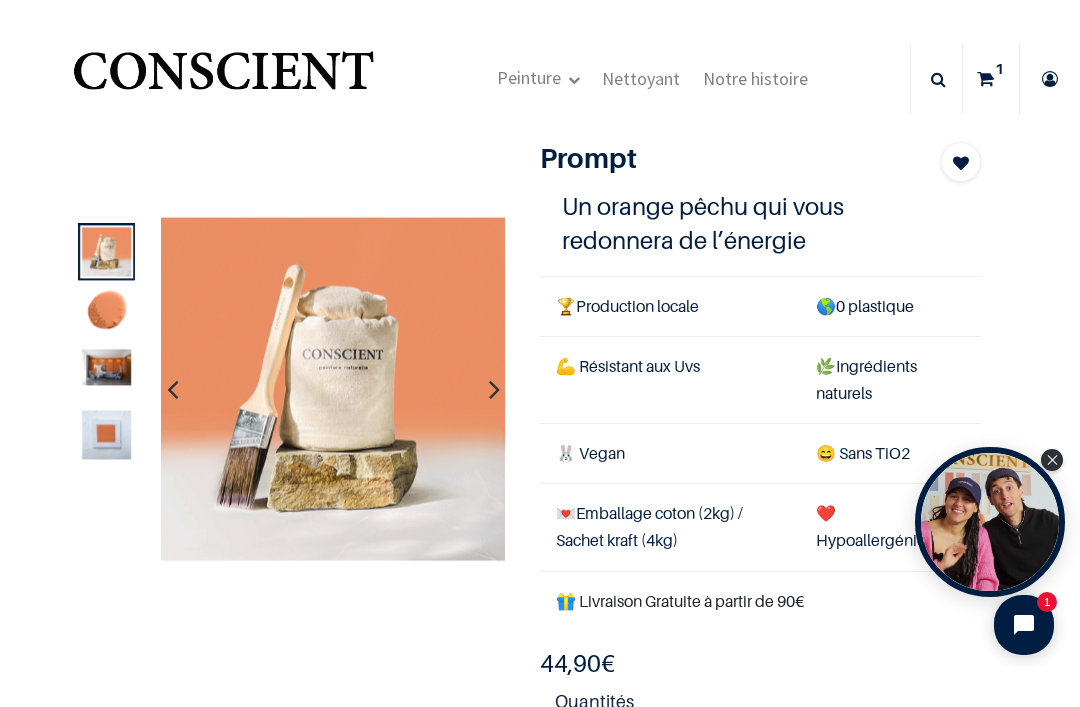 click at bounding box center [494, 389] 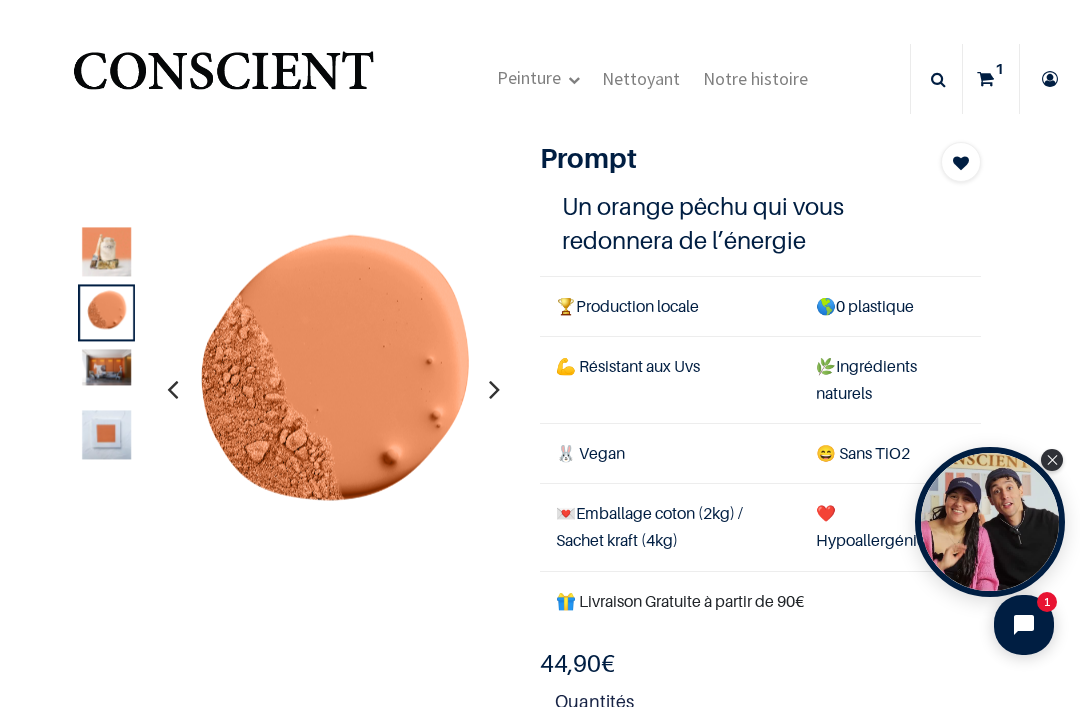 click at bounding box center [494, 389] 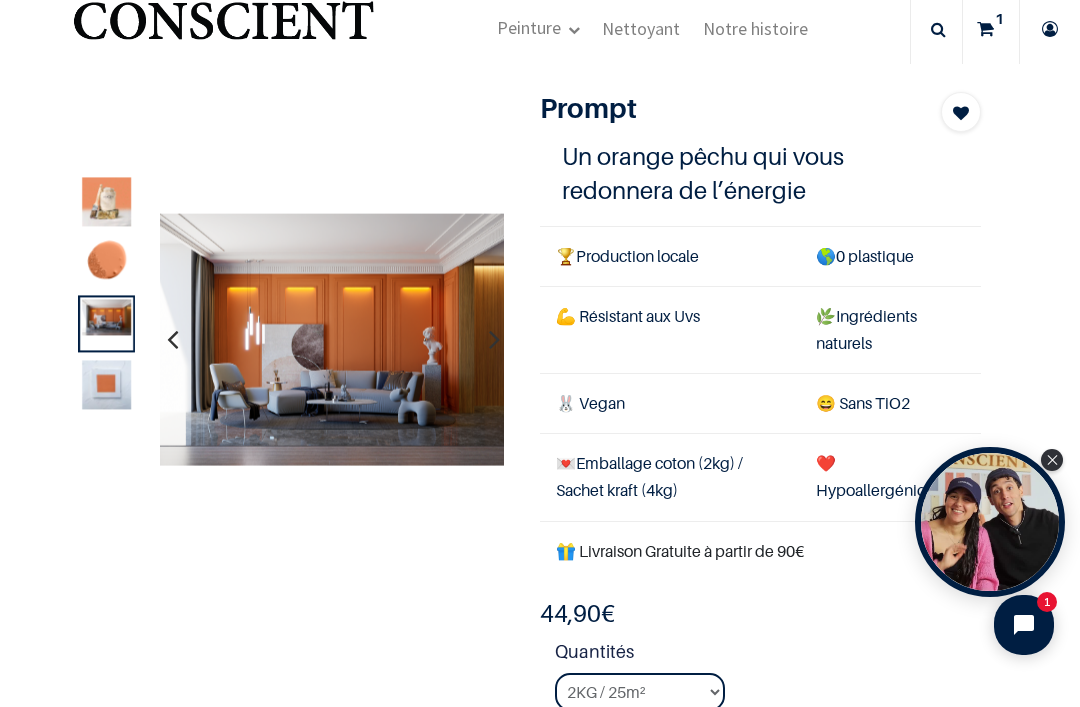 scroll, scrollTop: 51, scrollLeft: 0, axis: vertical 